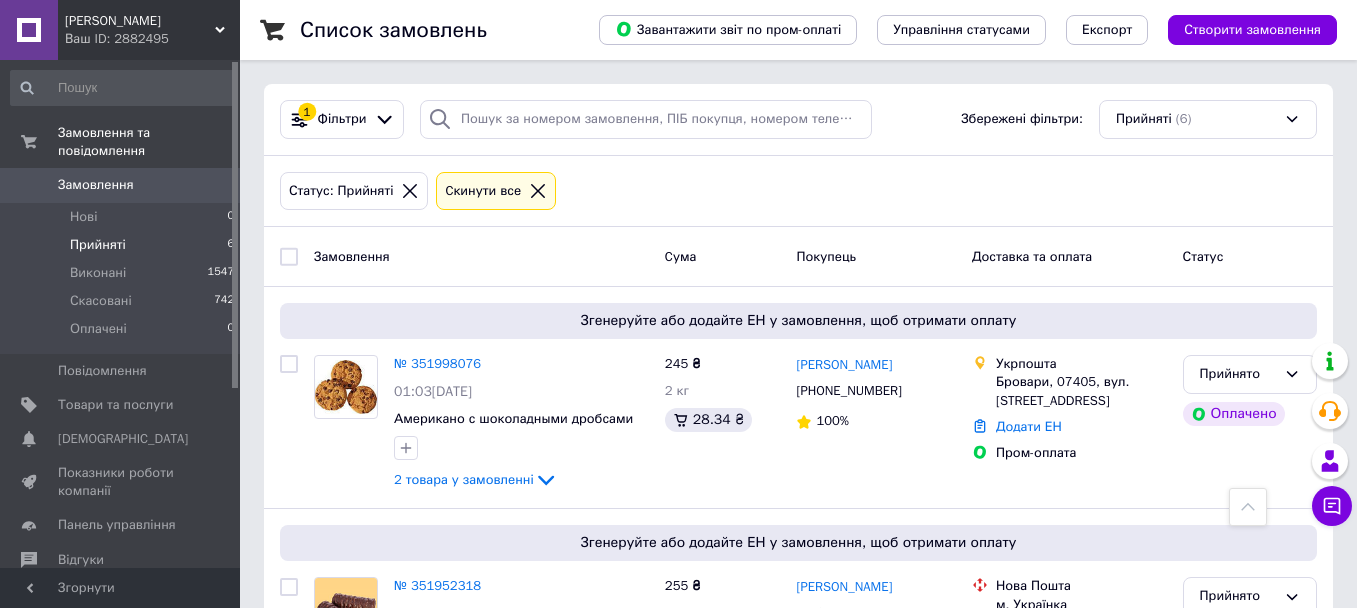scroll, scrollTop: 1157, scrollLeft: 0, axis: vertical 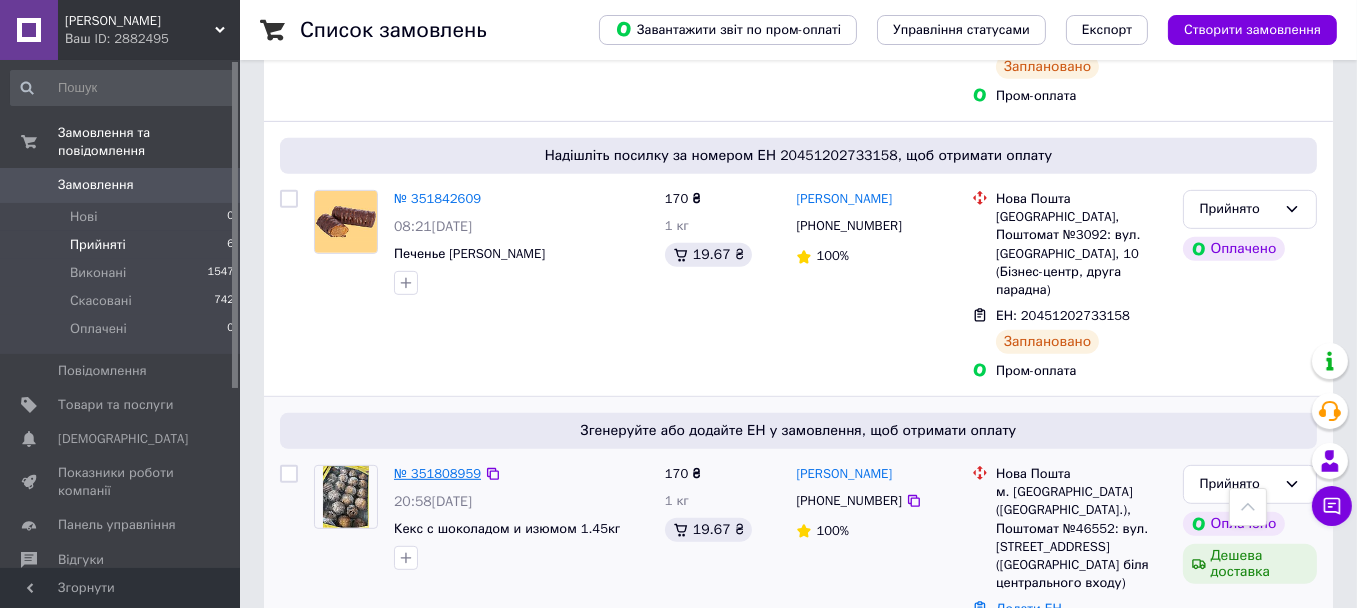 click on "№ 351808959" at bounding box center (437, 473) 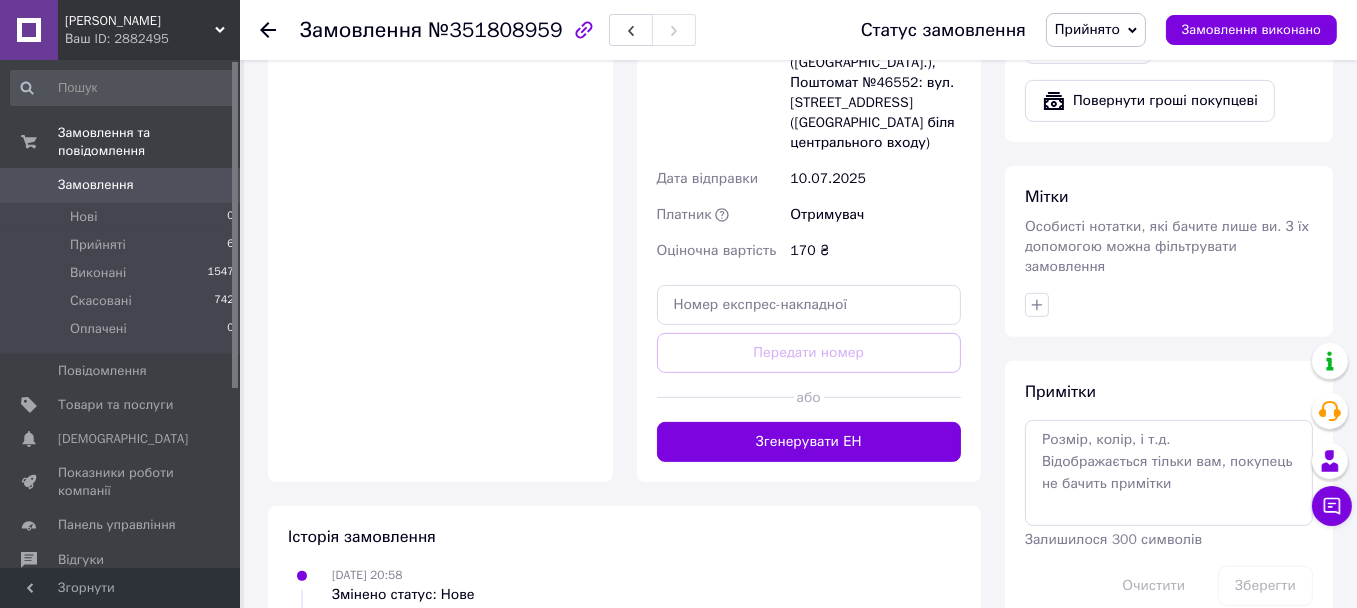 scroll, scrollTop: 900, scrollLeft: 0, axis: vertical 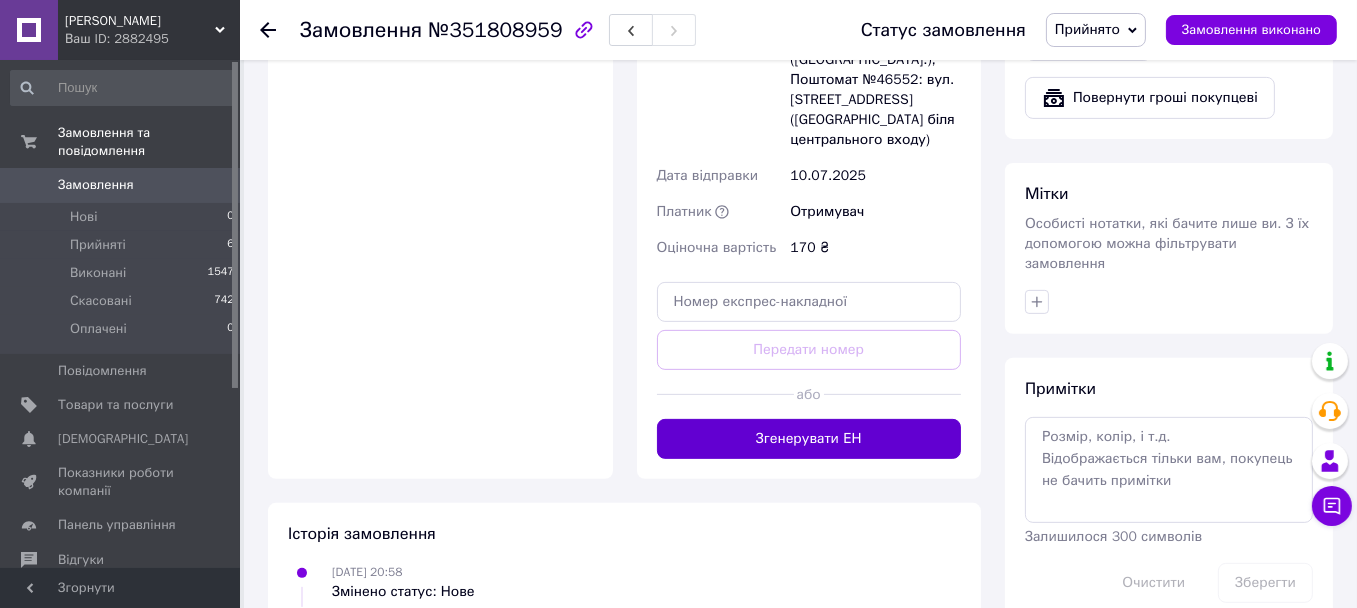 click on "Згенерувати ЕН" at bounding box center [809, 439] 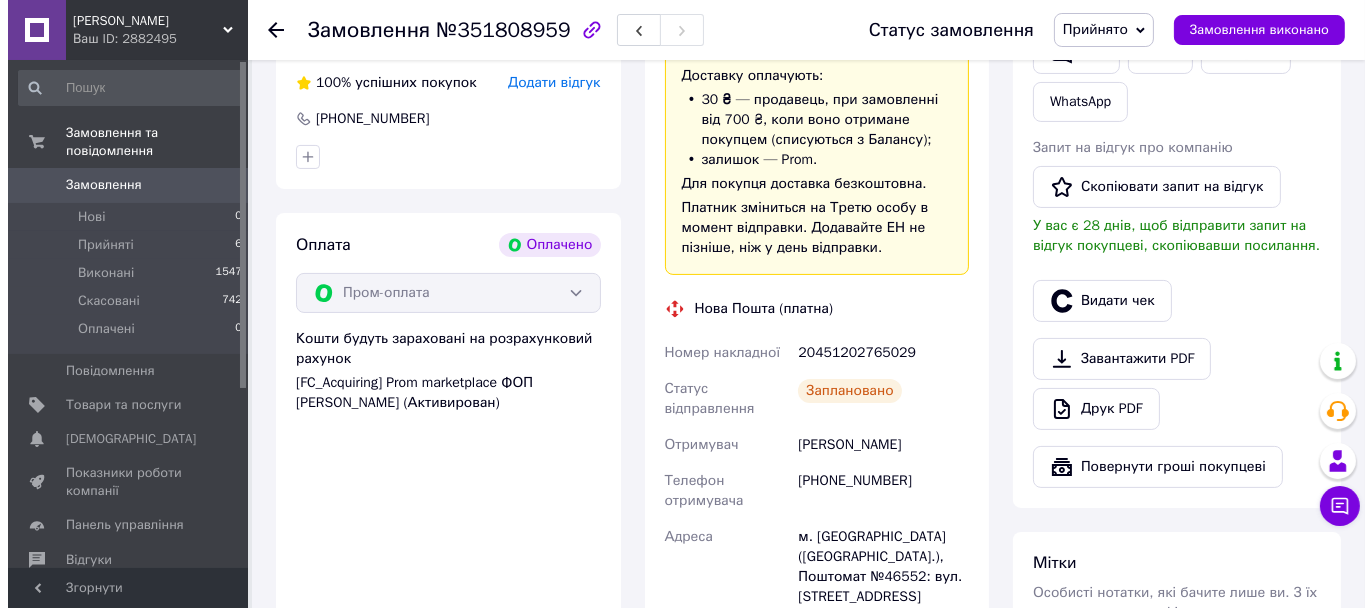 scroll, scrollTop: 500, scrollLeft: 0, axis: vertical 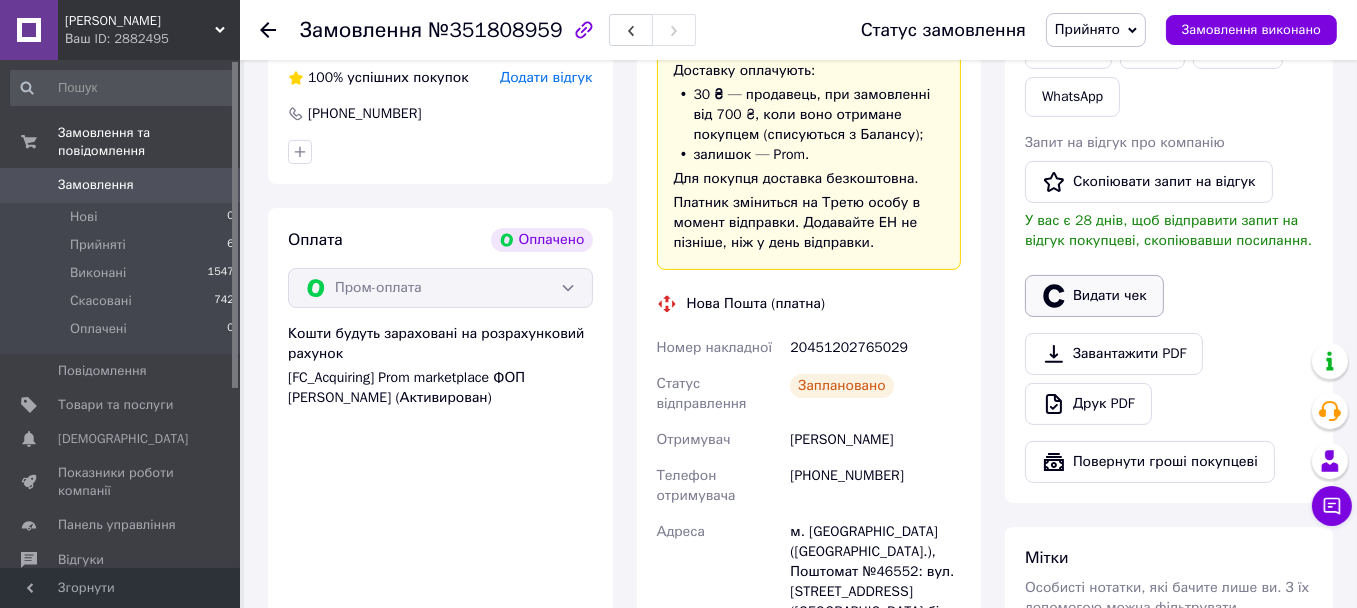 click on "Видати чек" at bounding box center [1094, 296] 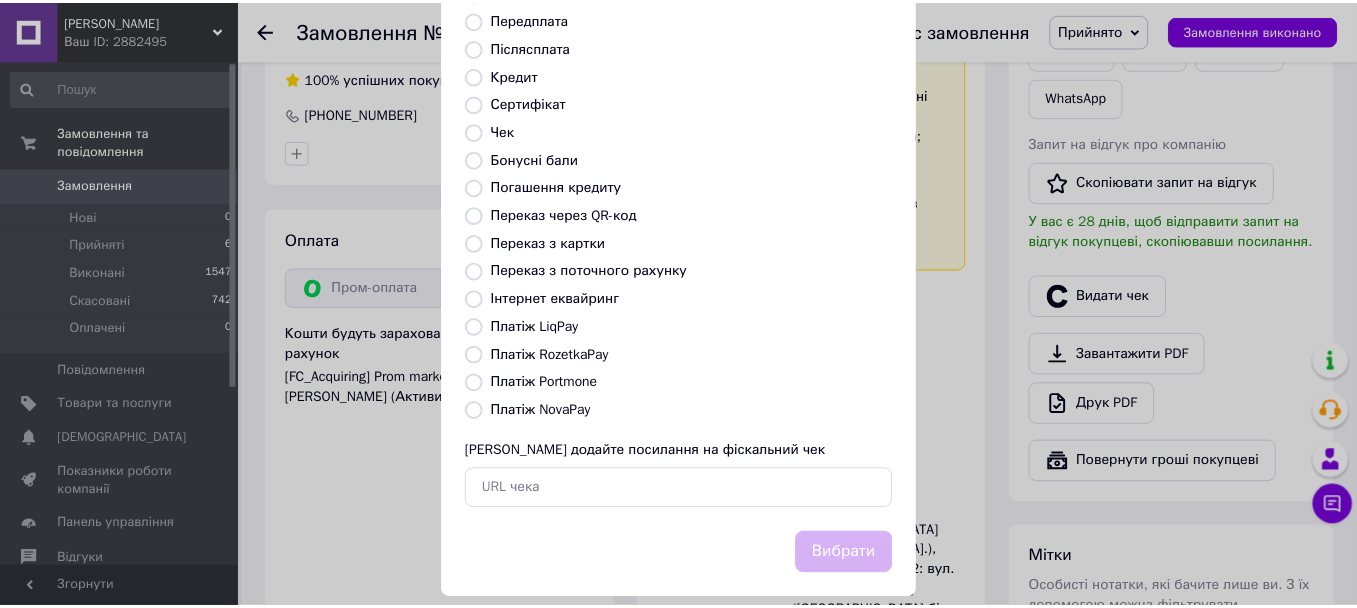 scroll, scrollTop: 250, scrollLeft: 0, axis: vertical 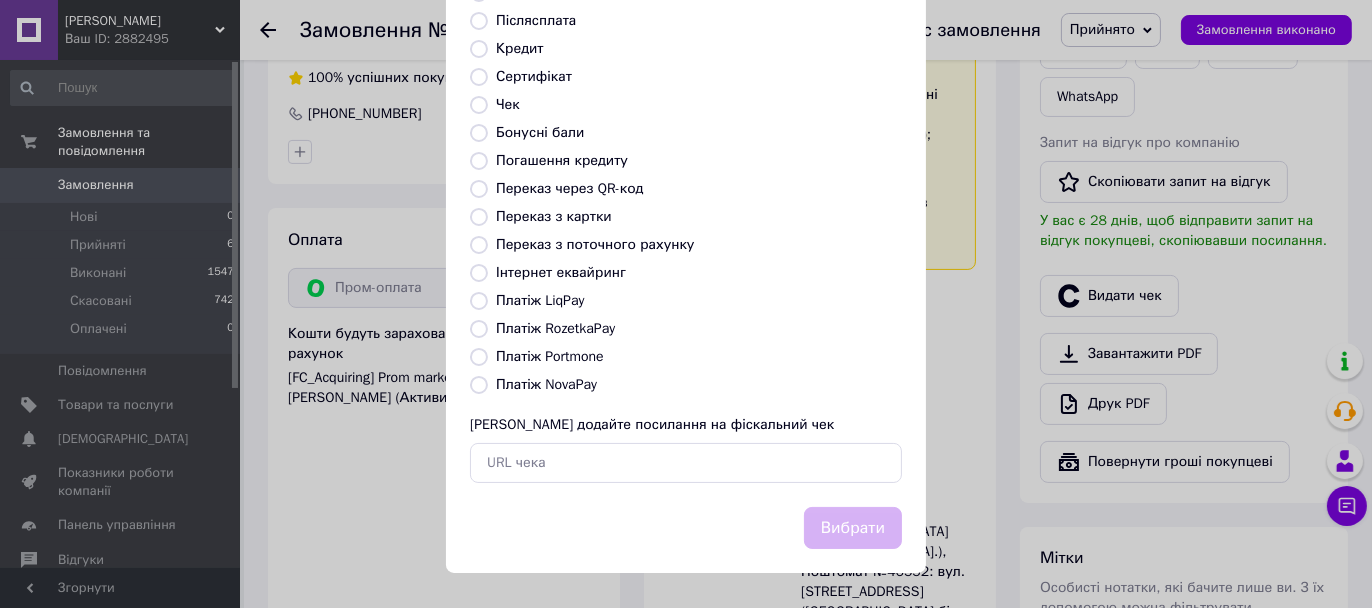 click on "Платіж RozetkaPay" at bounding box center (479, 329) 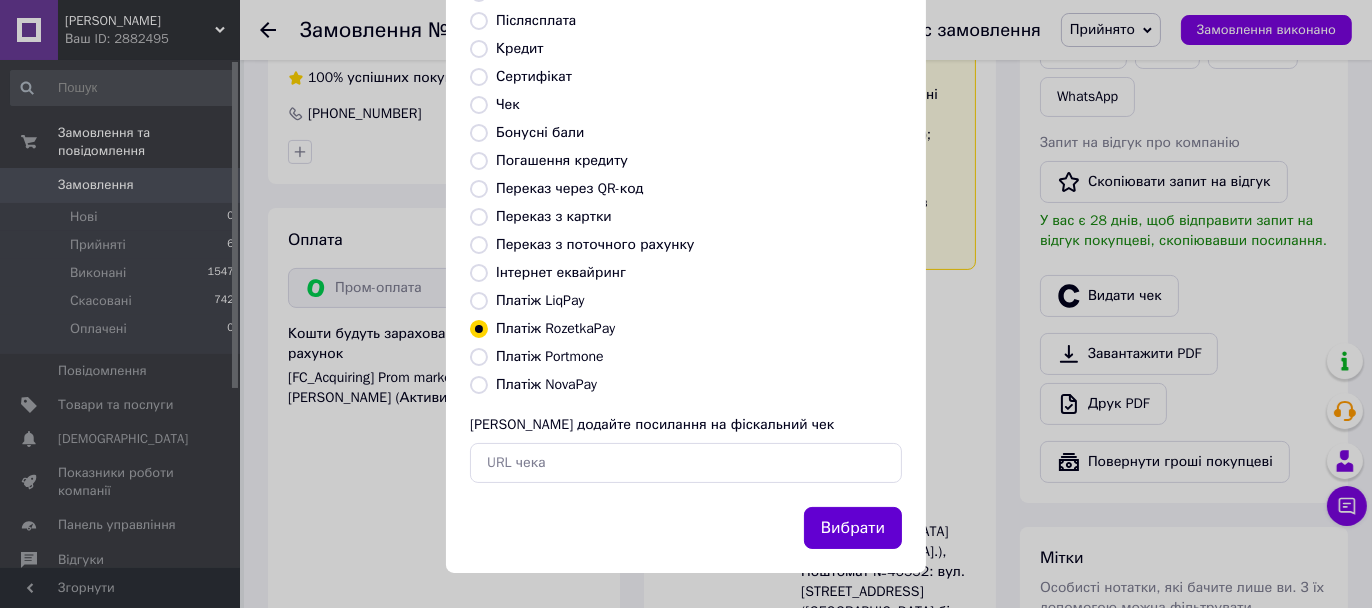click on "Вибрати" at bounding box center (853, 528) 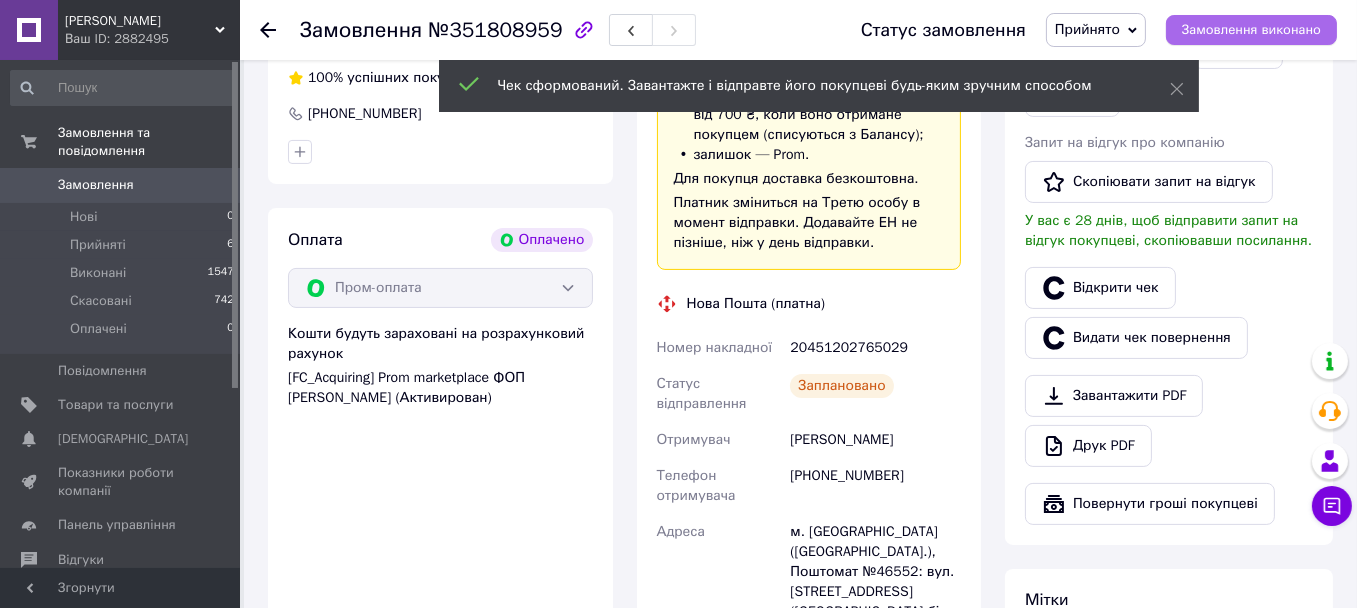 click on "Замовлення виконано" at bounding box center (1251, 30) 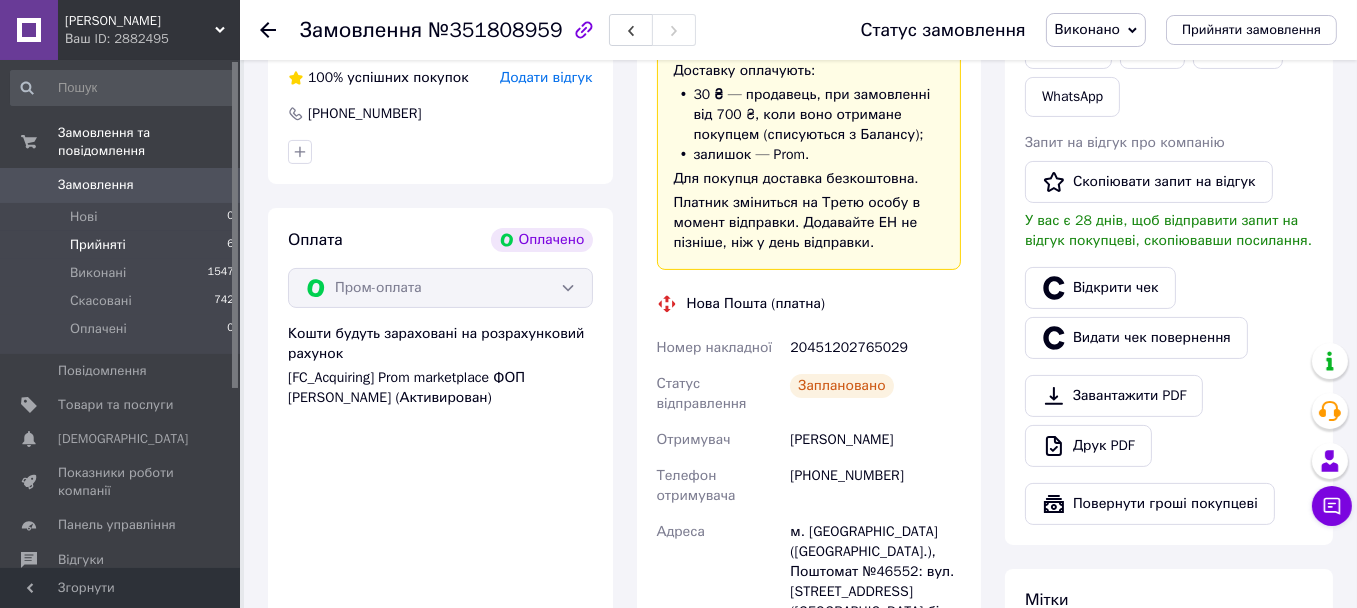 click on "Прийняті 6" at bounding box center (123, 245) 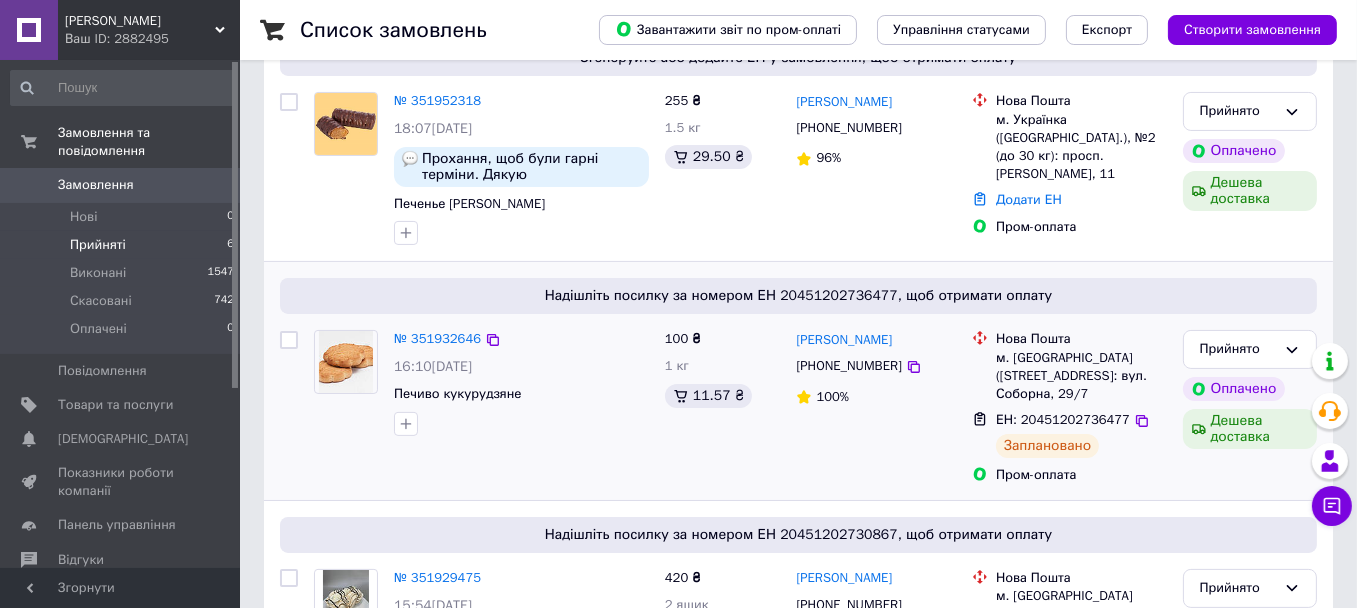 scroll, scrollTop: 500, scrollLeft: 0, axis: vertical 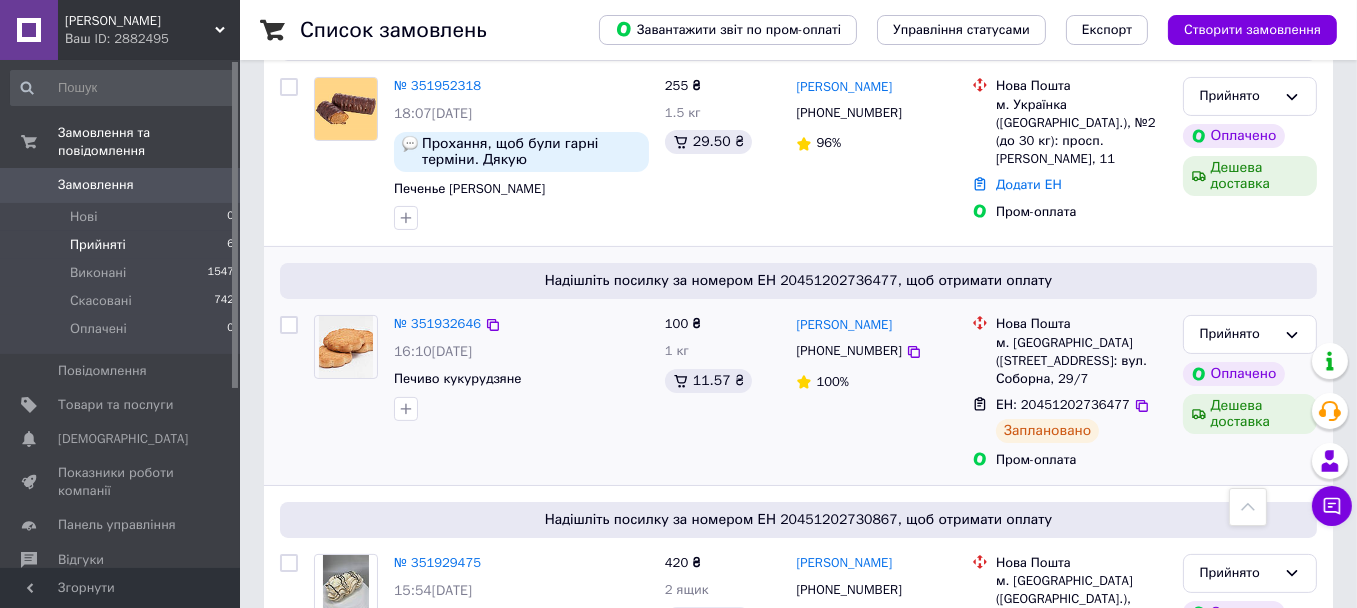 click on "№ 351932646" at bounding box center [437, 324] 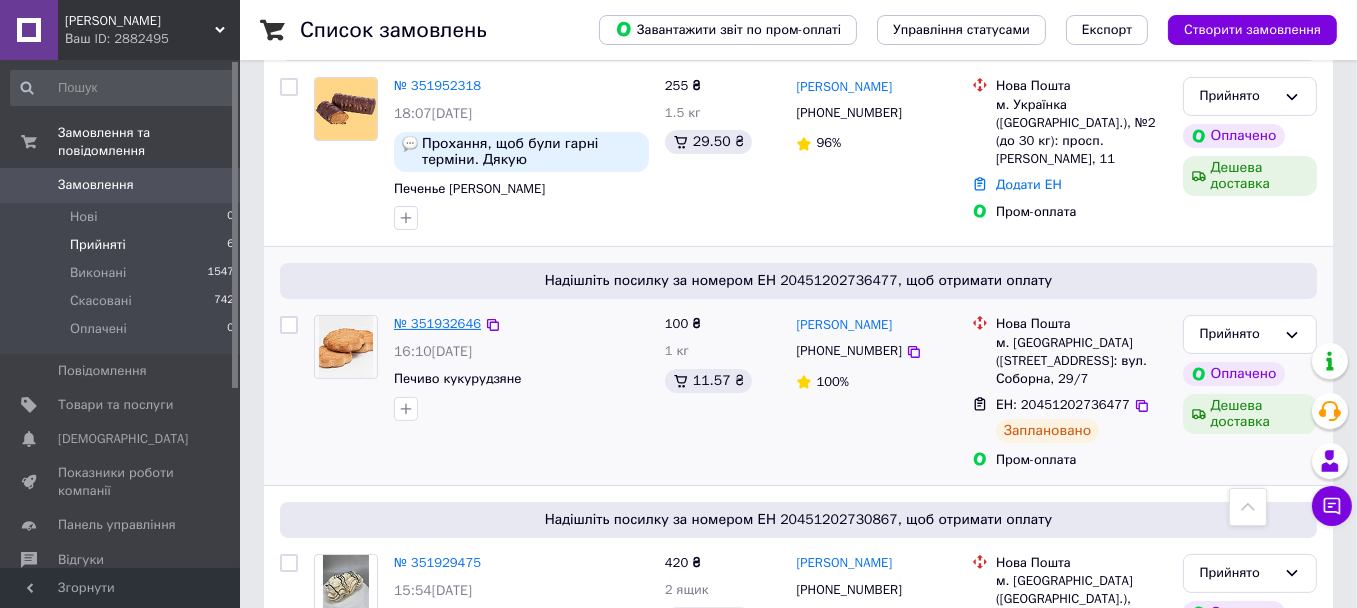 click on "№ 351932646" at bounding box center (437, 323) 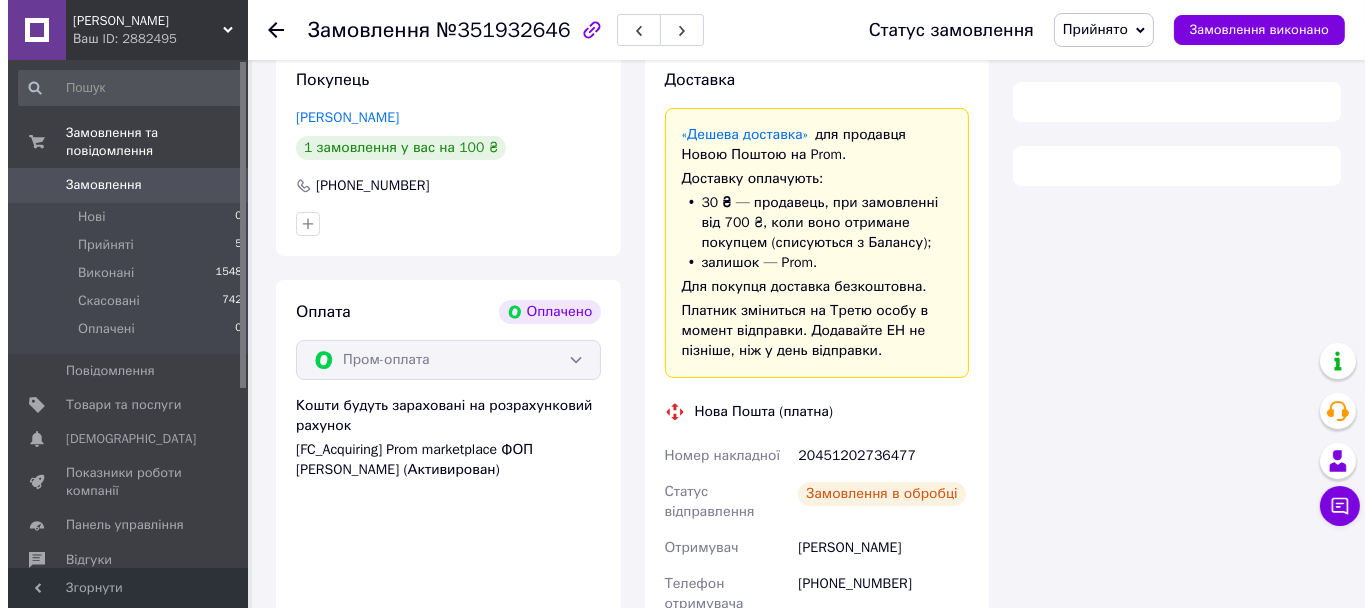 scroll, scrollTop: 500, scrollLeft: 0, axis: vertical 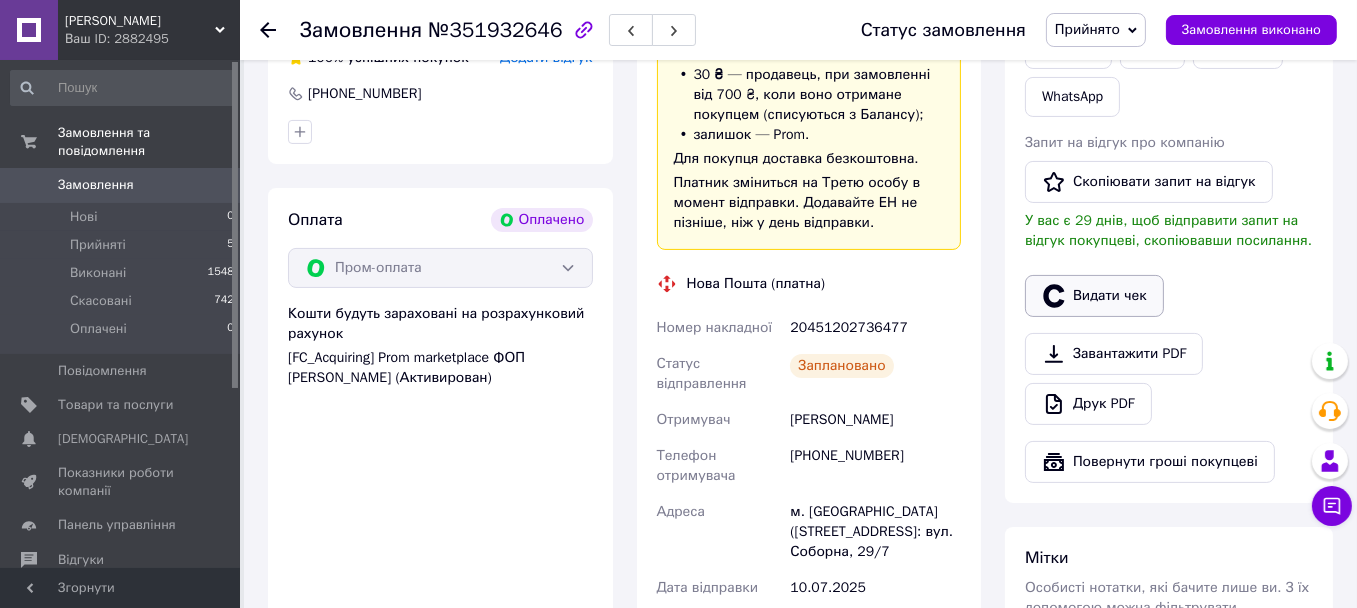 click on "Видати чек" at bounding box center [1094, 296] 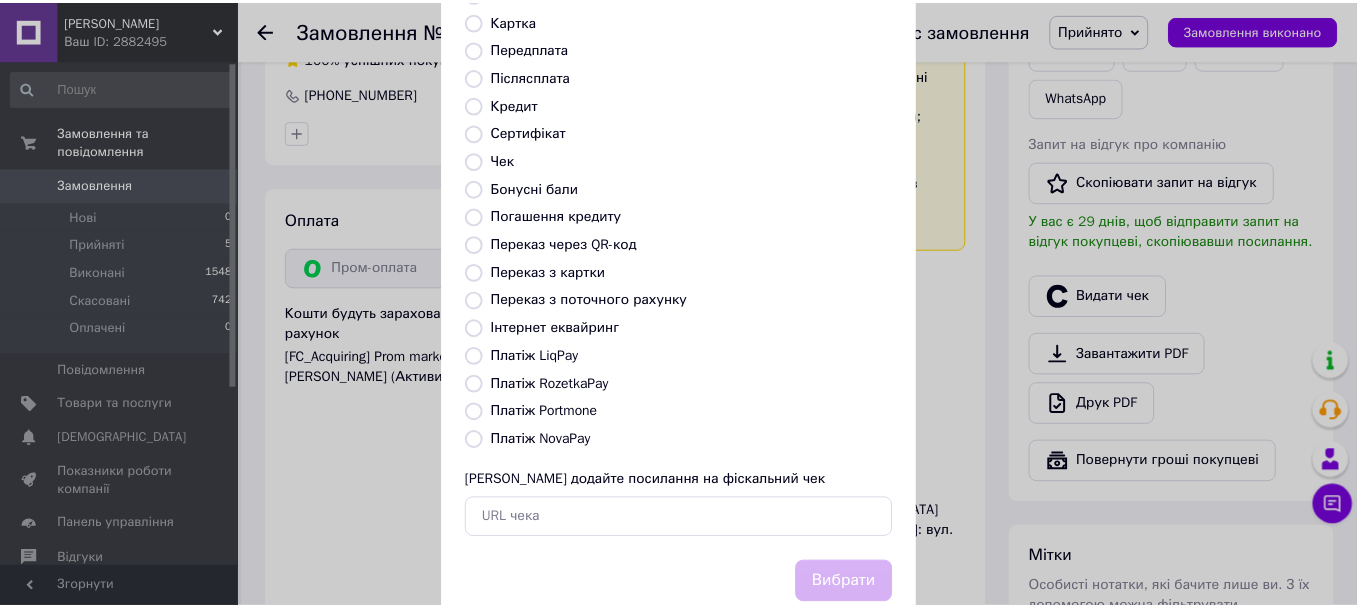 scroll, scrollTop: 200, scrollLeft: 0, axis: vertical 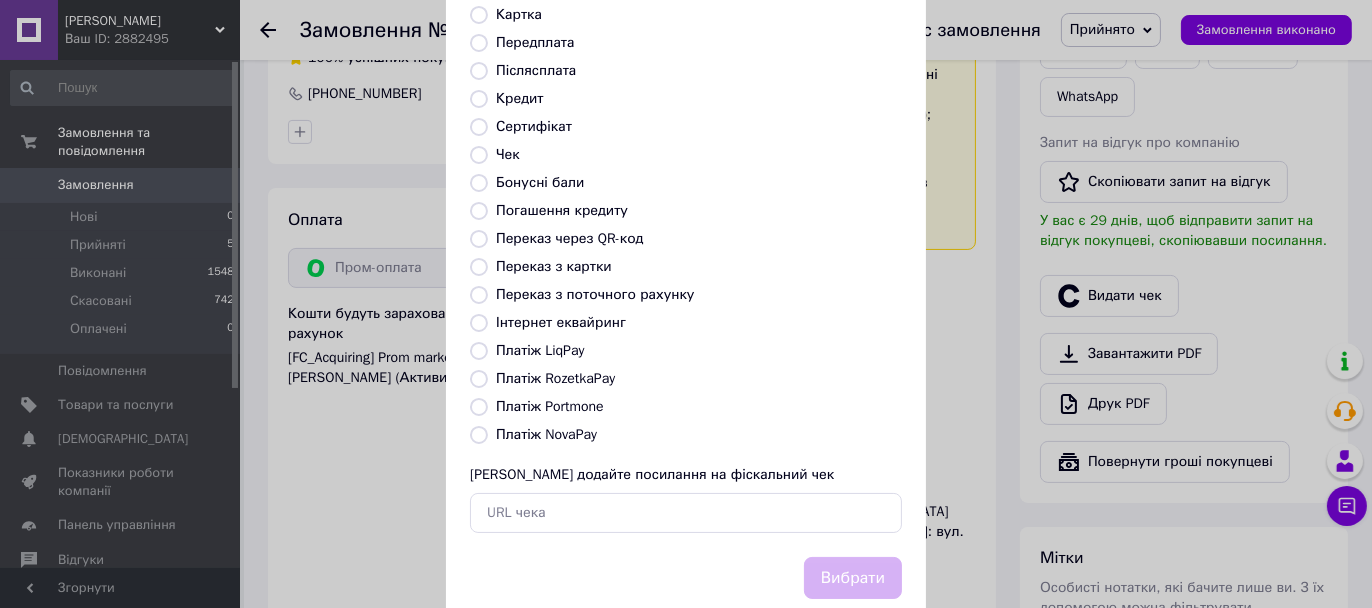 click on "Платіж RozetkaPay" at bounding box center (479, 379) 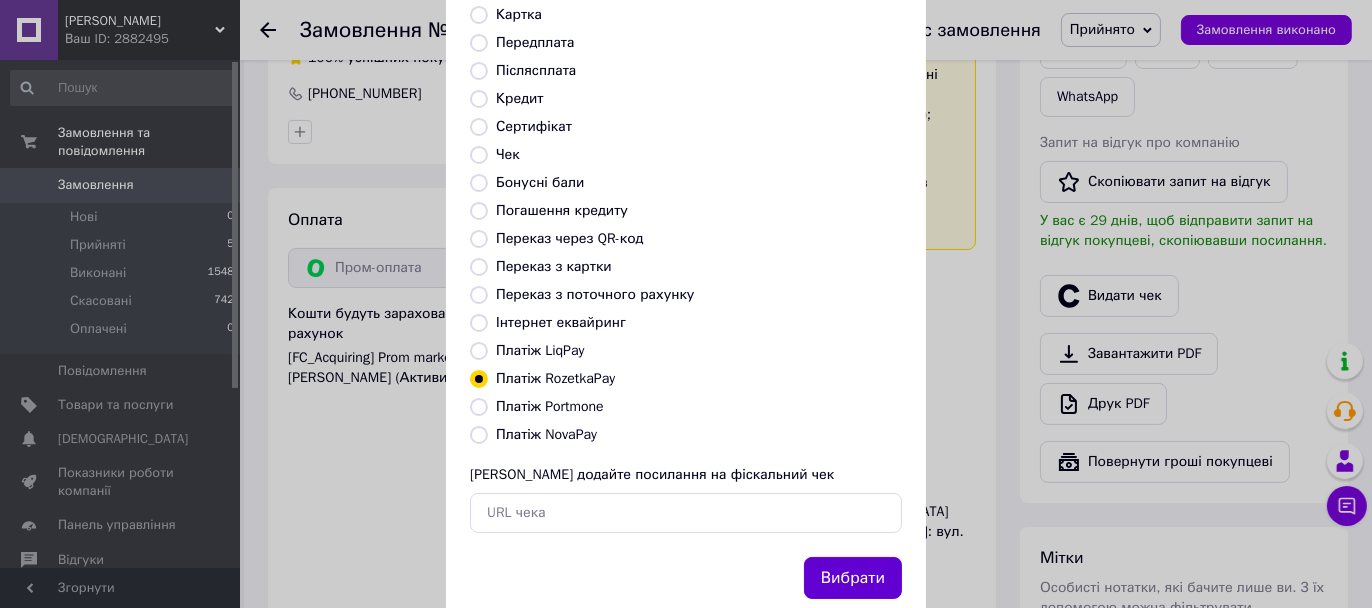 click on "Вибрати" at bounding box center [853, 578] 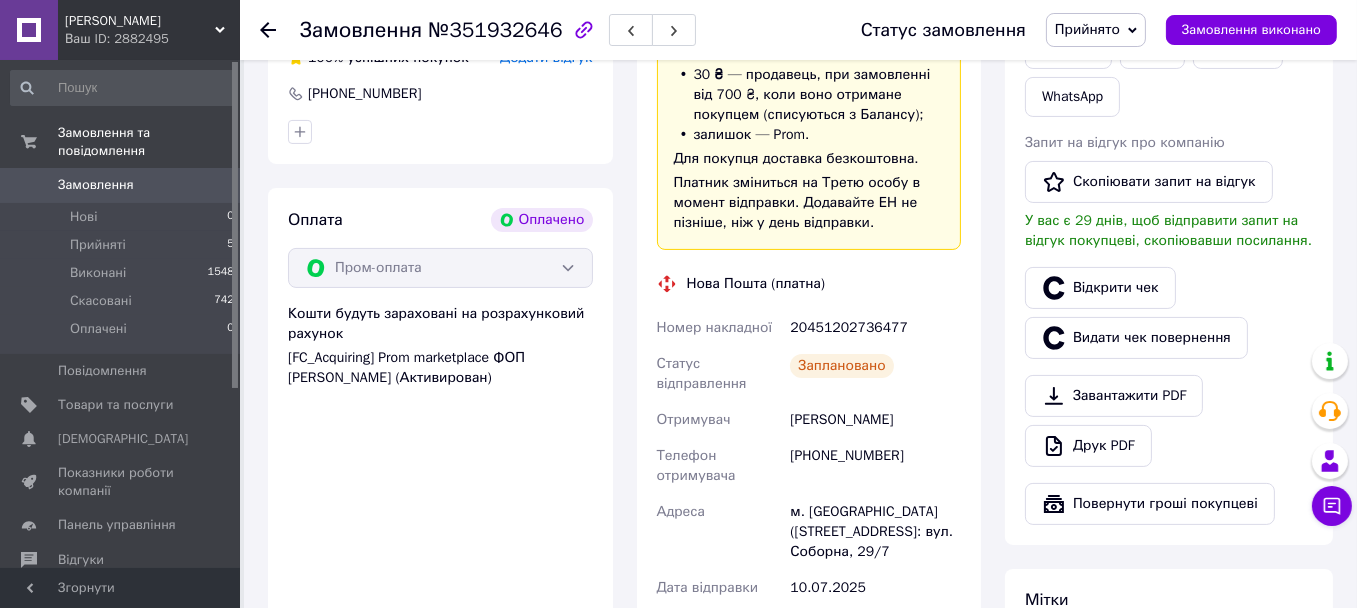 click on "Прийнято" at bounding box center [1087, 29] 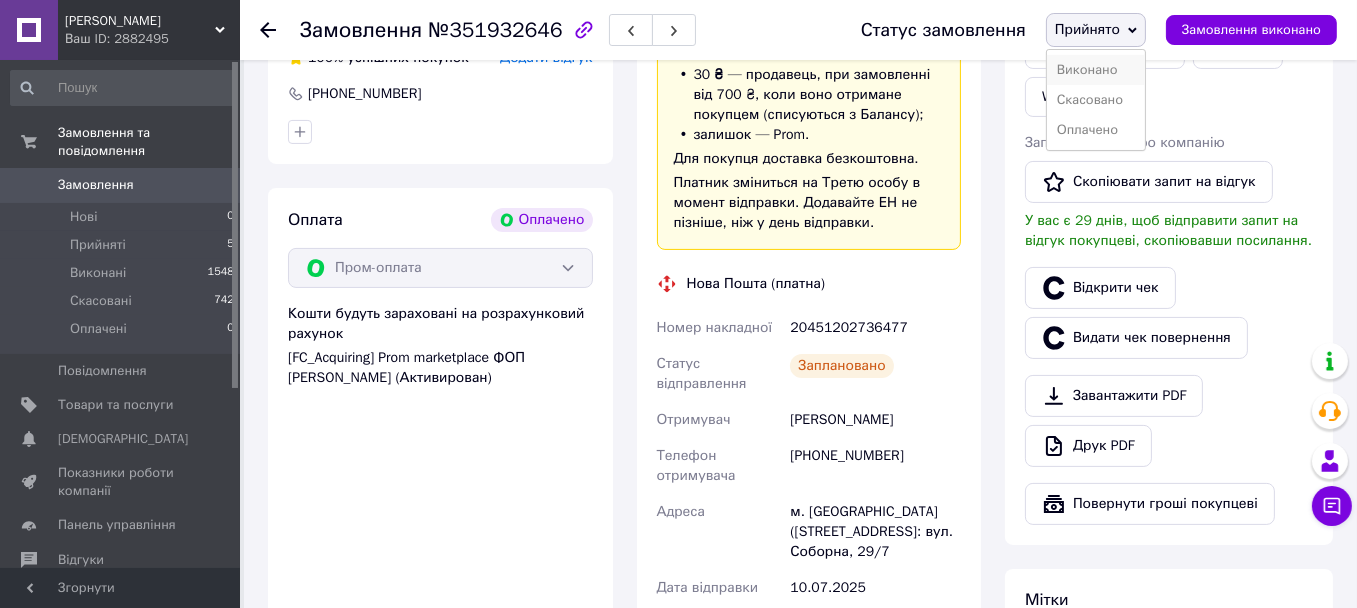 click on "Виконано" at bounding box center (1096, 70) 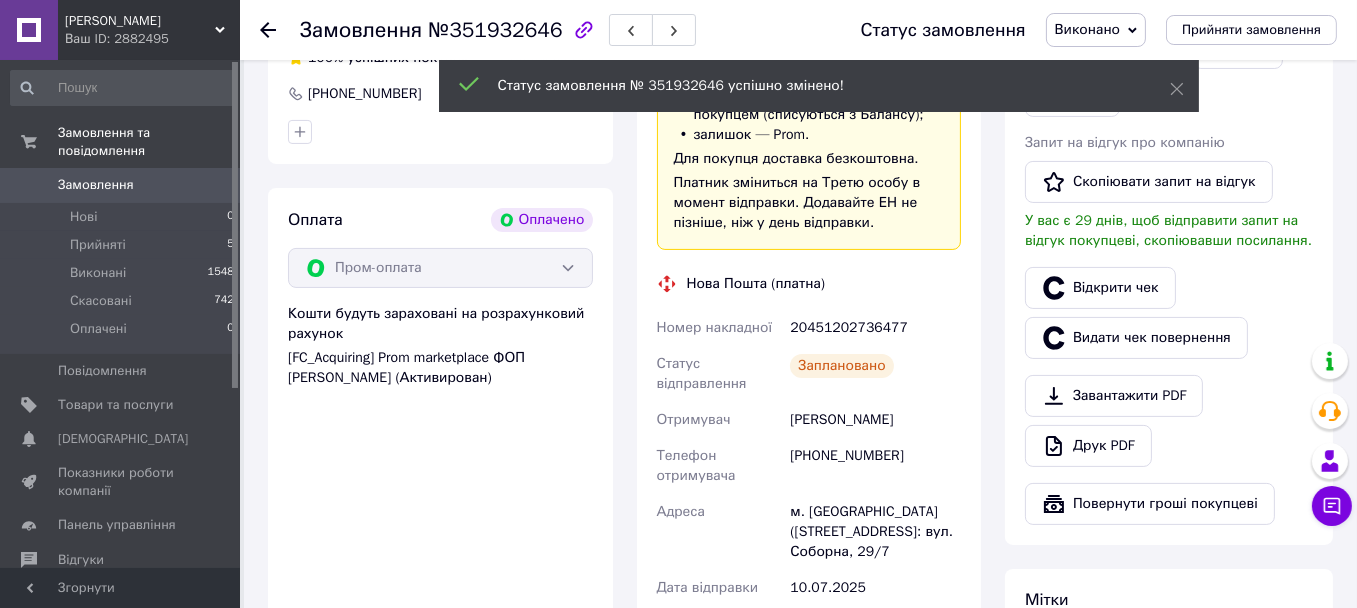 click on "Прийняті" at bounding box center [98, 245] 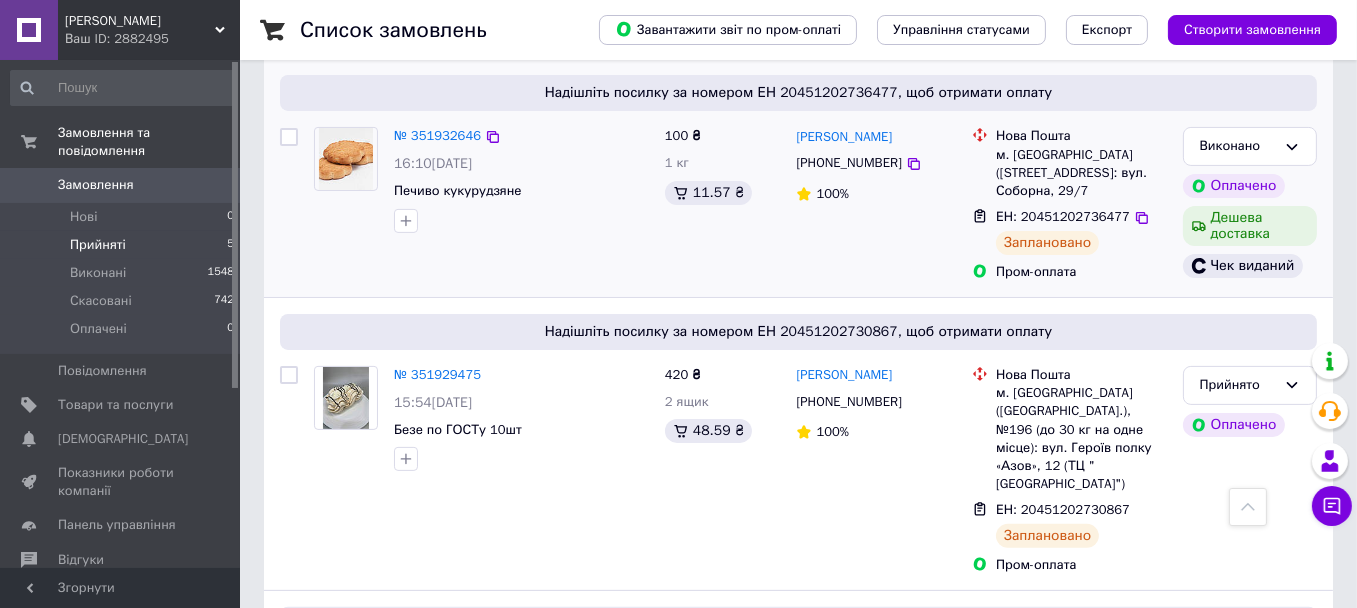 scroll, scrollTop: 700, scrollLeft: 0, axis: vertical 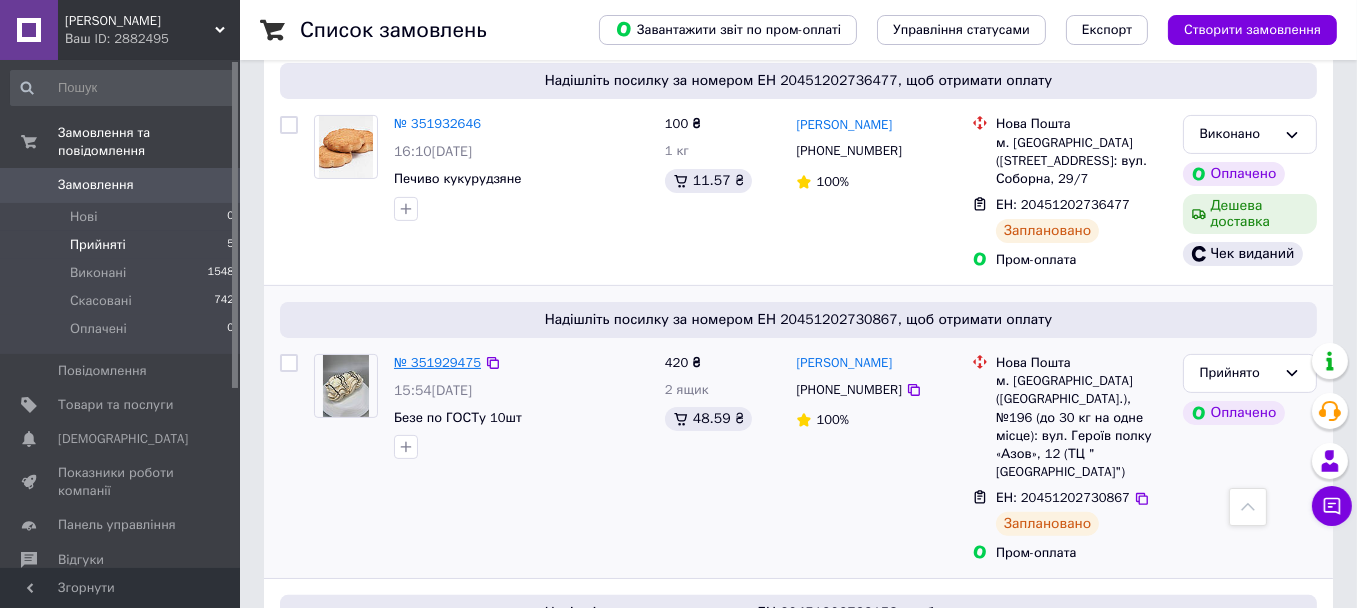 click on "№ 351929475" at bounding box center (437, 362) 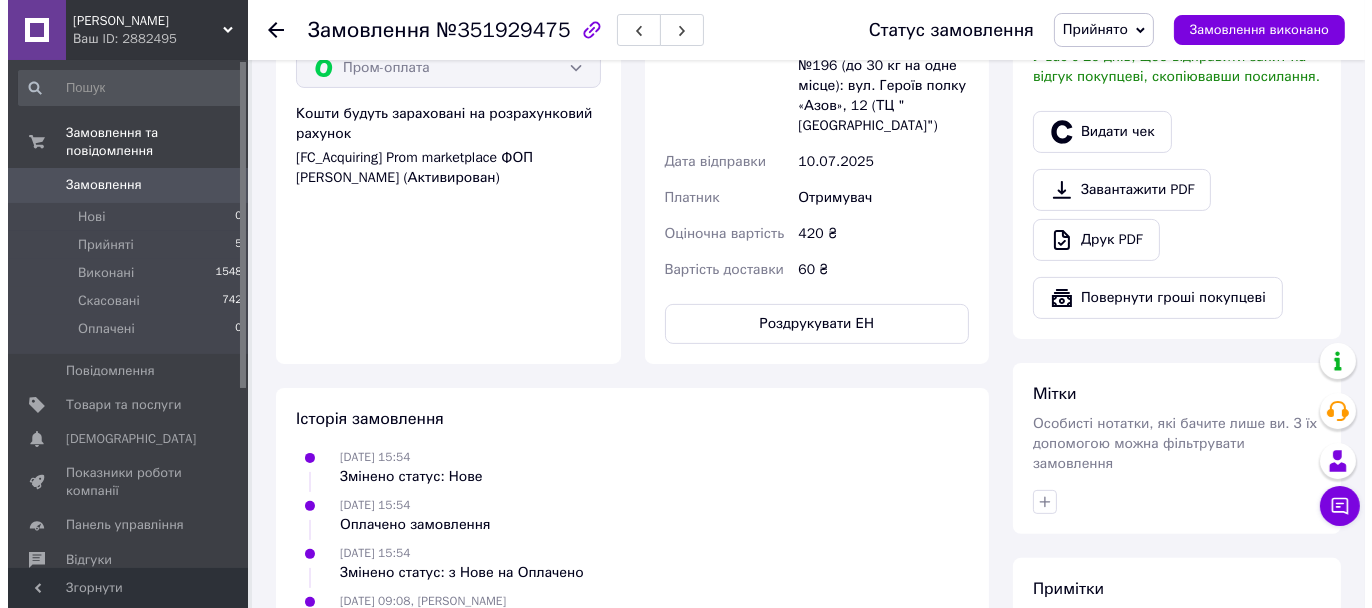 scroll, scrollTop: 600, scrollLeft: 0, axis: vertical 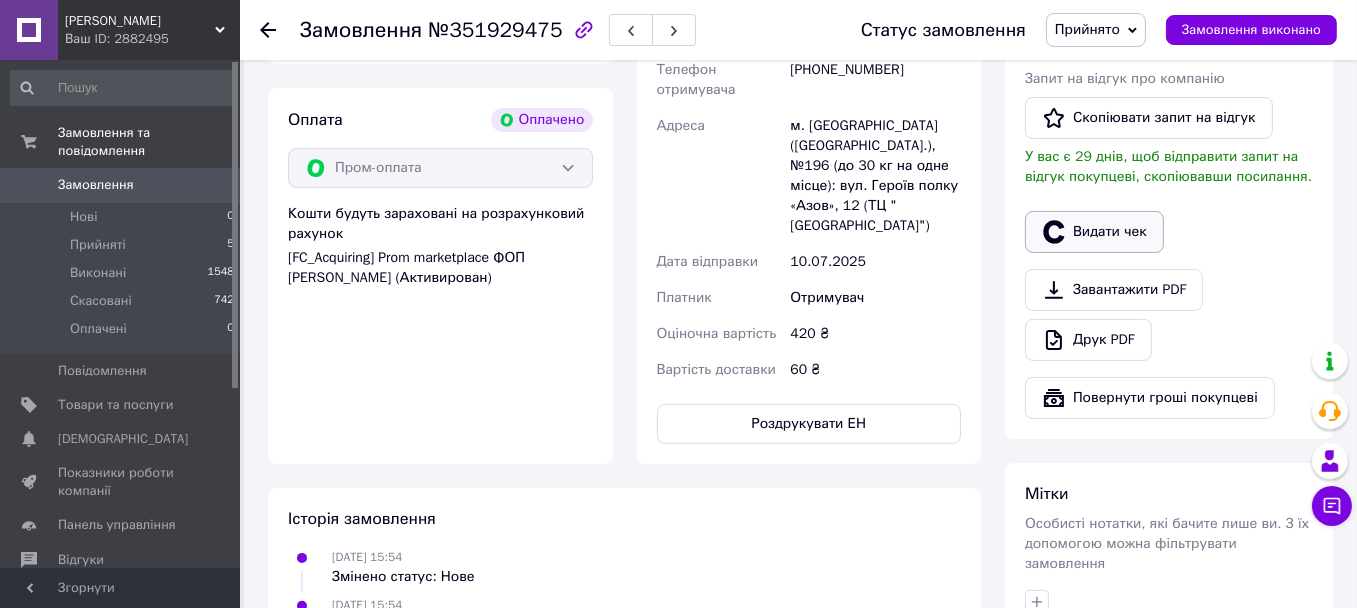 click on "Видати чек" at bounding box center [1094, 232] 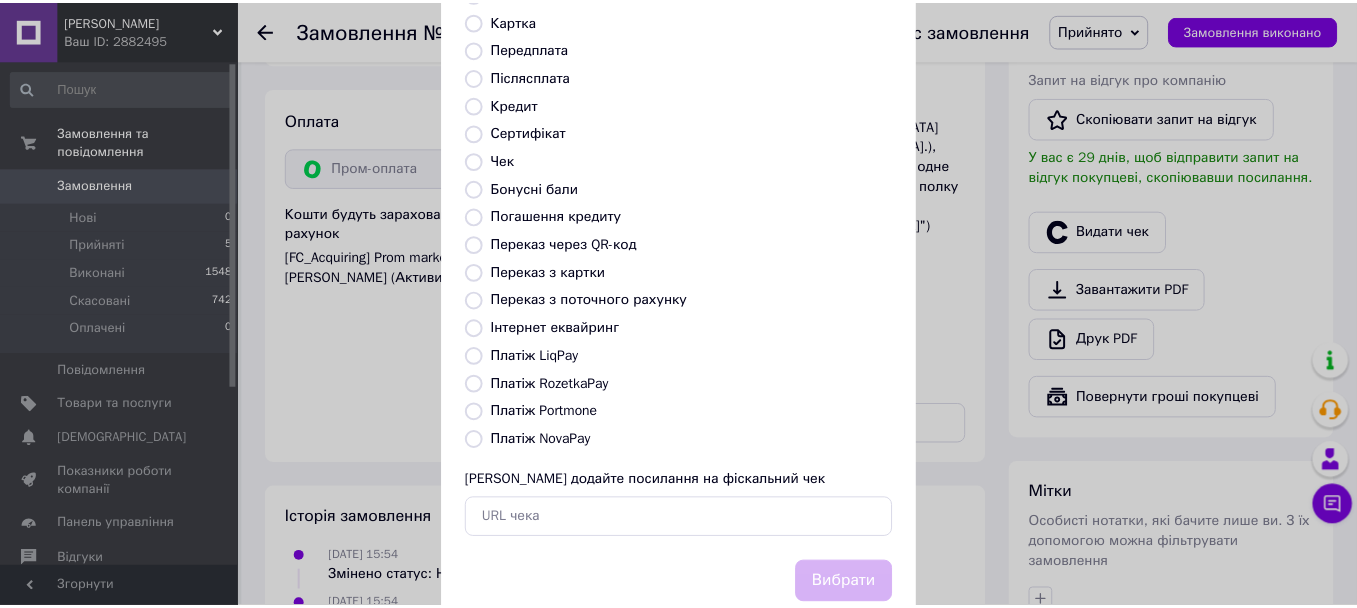 scroll, scrollTop: 200, scrollLeft: 0, axis: vertical 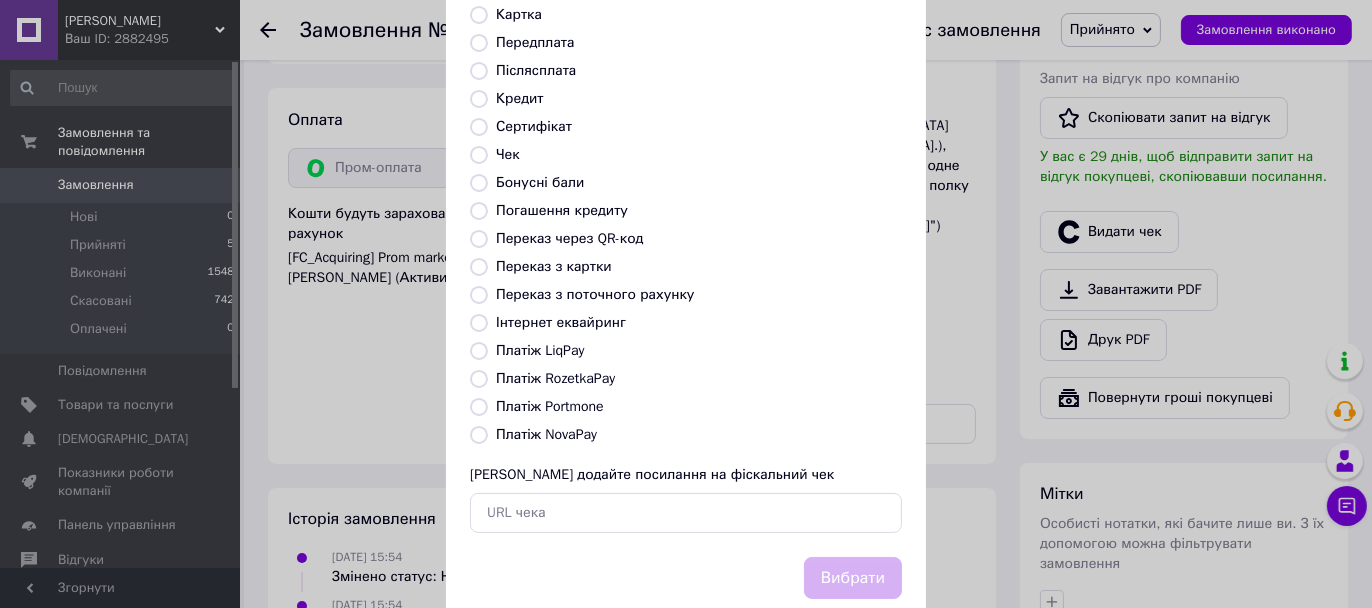 click on "Платіж RozetkaPay" at bounding box center [479, 379] 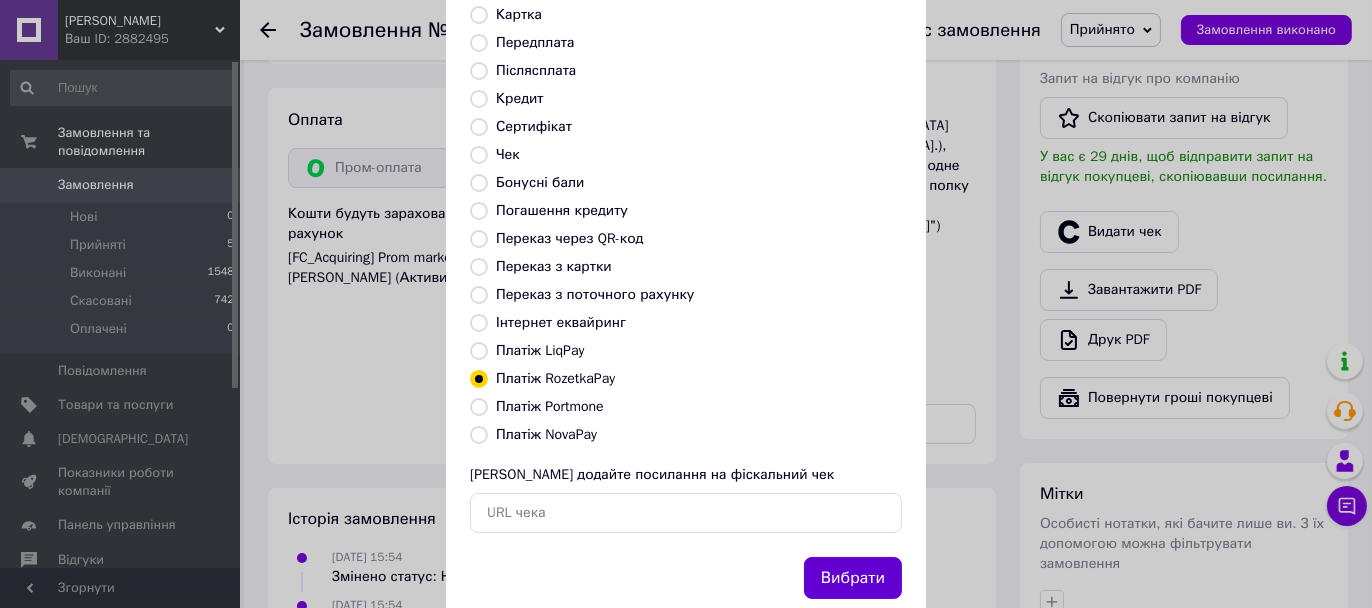 click on "Вибрати" at bounding box center (853, 578) 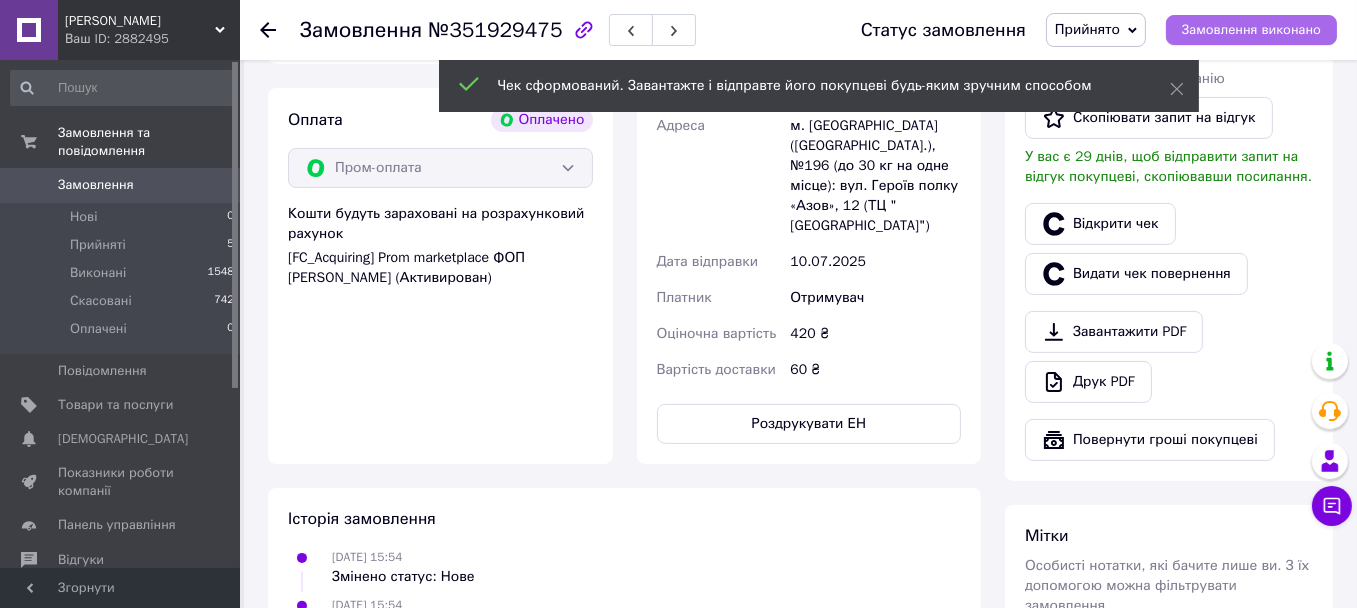 click on "Замовлення виконано" at bounding box center [1251, 30] 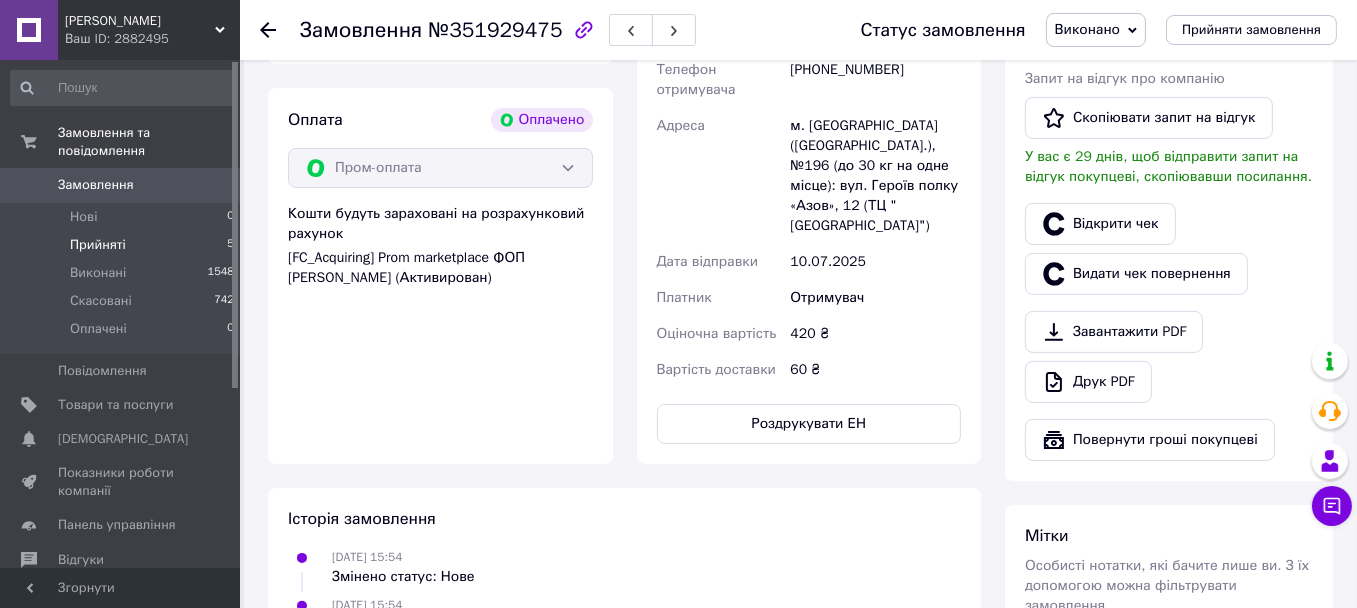click on "Прийняті" at bounding box center [98, 245] 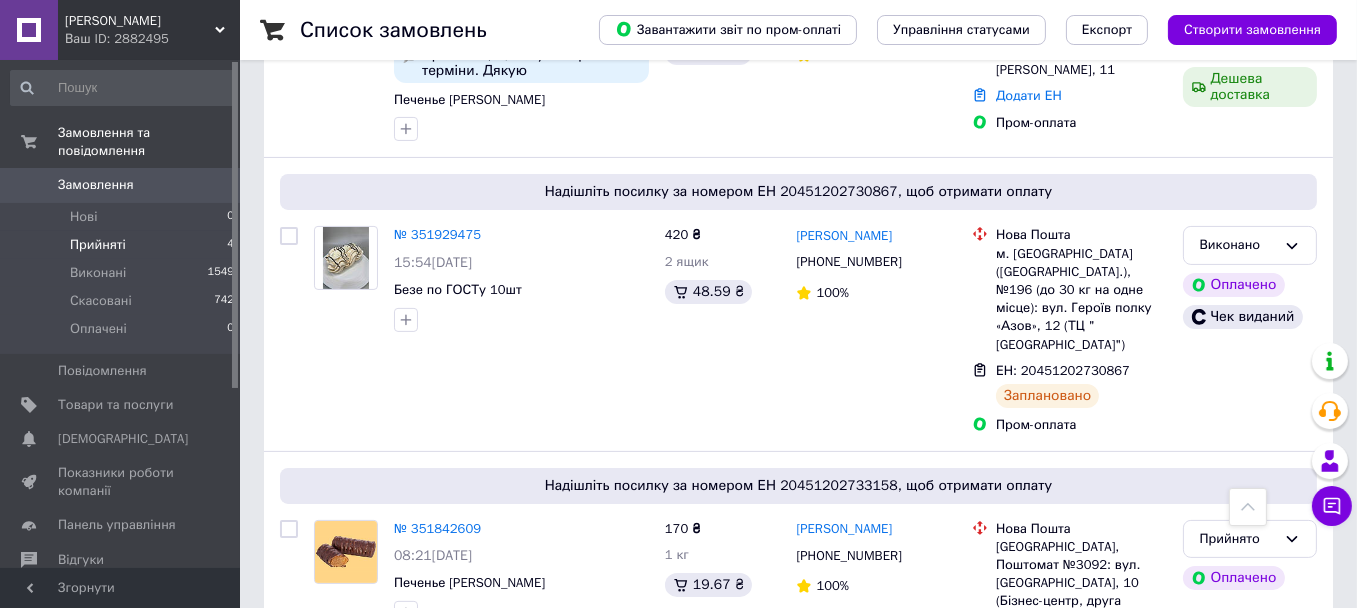 scroll, scrollTop: 672, scrollLeft: 0, axis: vertical 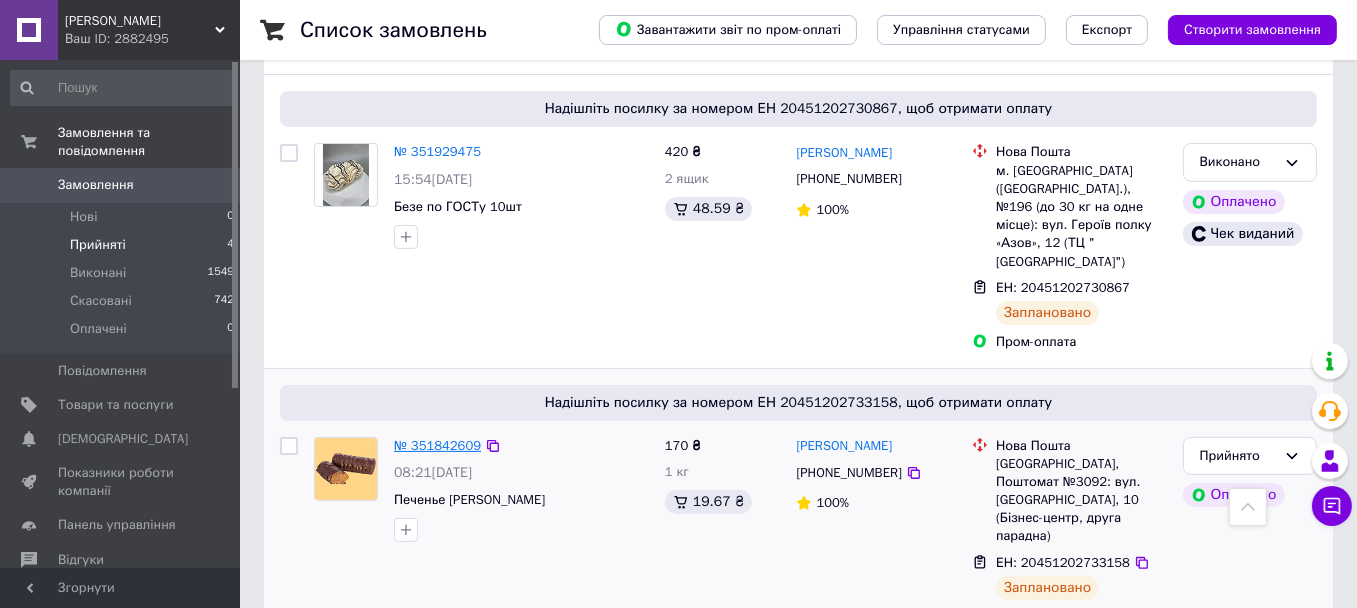 click on "№ 351842609" at bounding box center (437, 445) 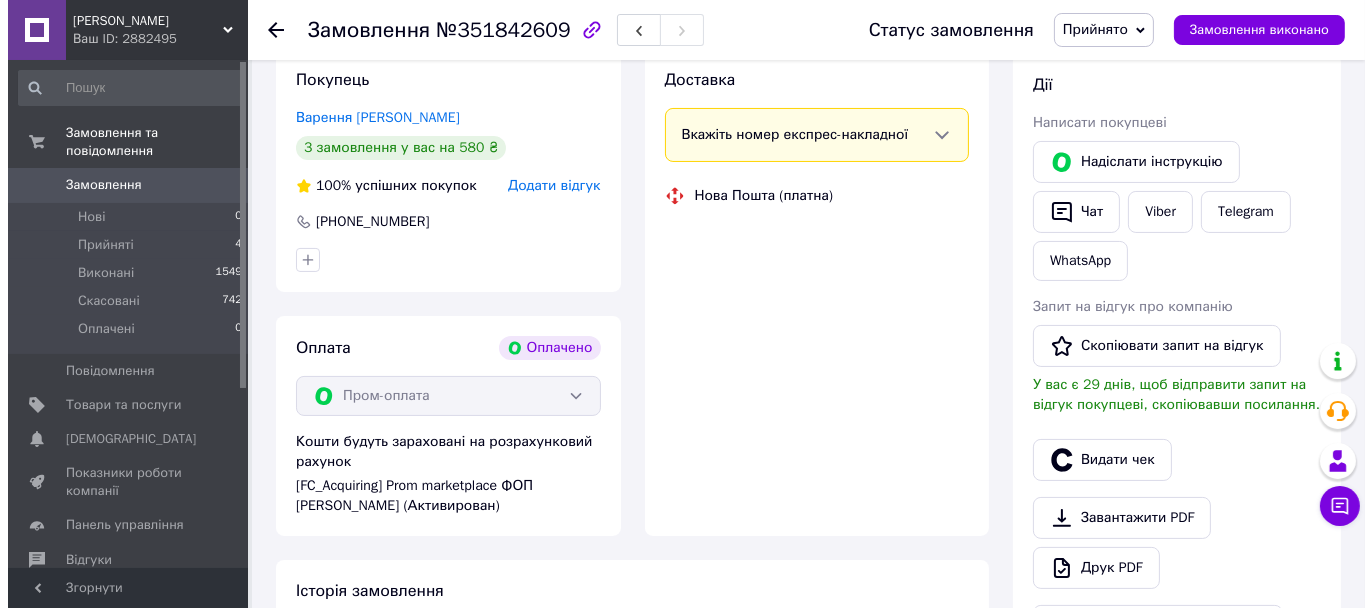 scroll, scrollTop: 672, scrollLeft: 0, axis: vertical 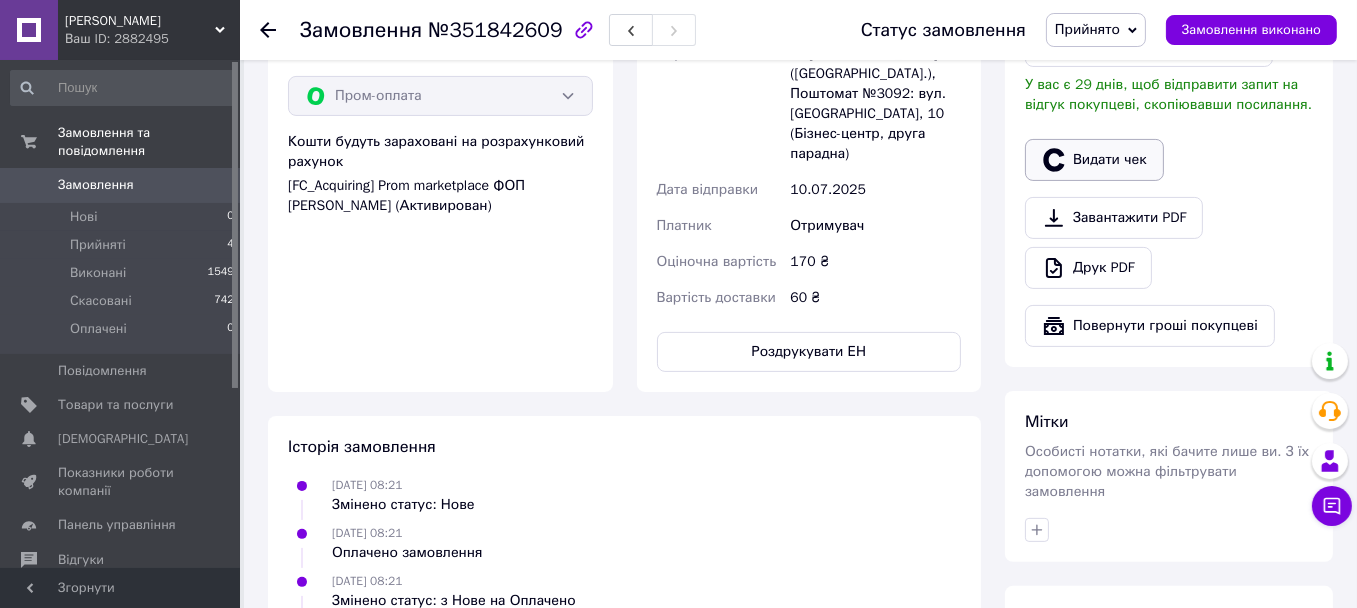 click on "Видати чек" at bounding box center [1094, 160] 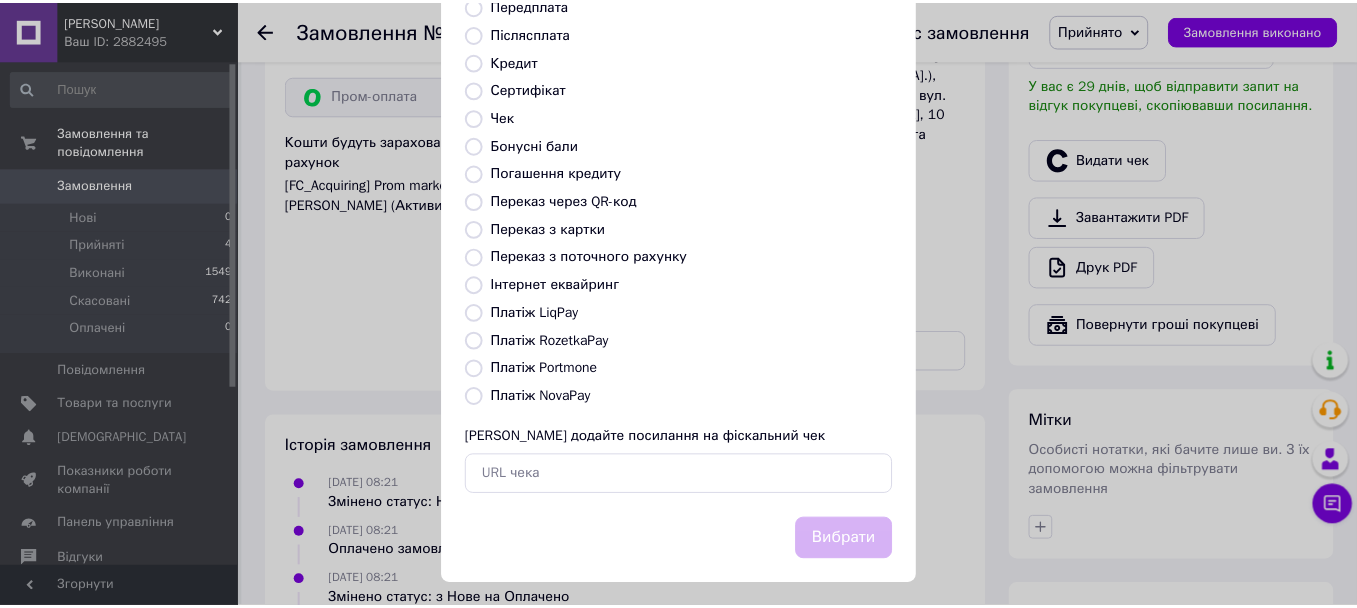 scroll, scrollTop: 250, scrollLeft: 0, axis: vertical 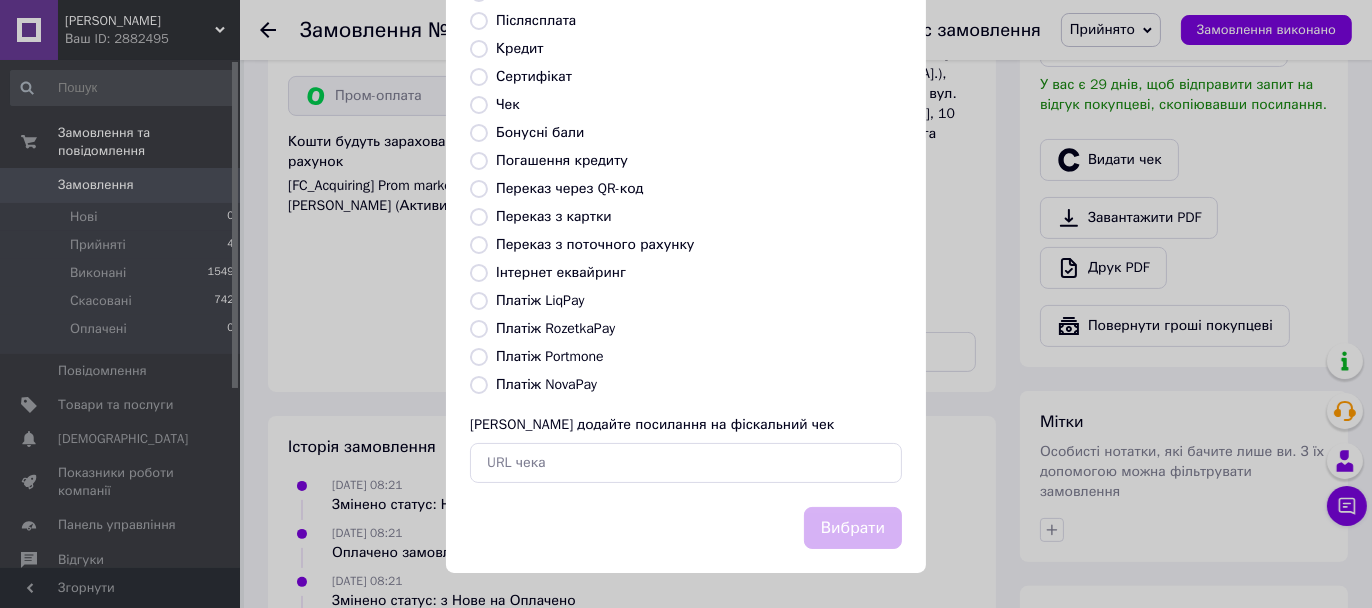 click on "Платіж RozetkaPay" at bounding box center [479, 329] 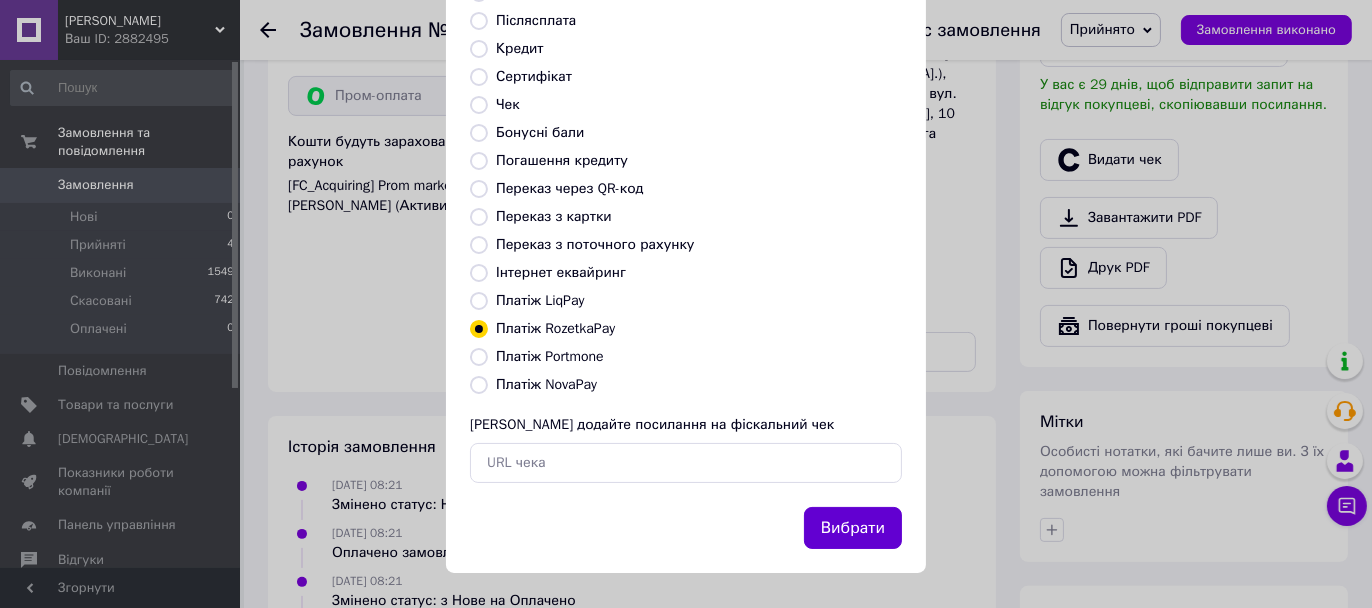 click on "Вибрати" at bounding box center [853, 528] 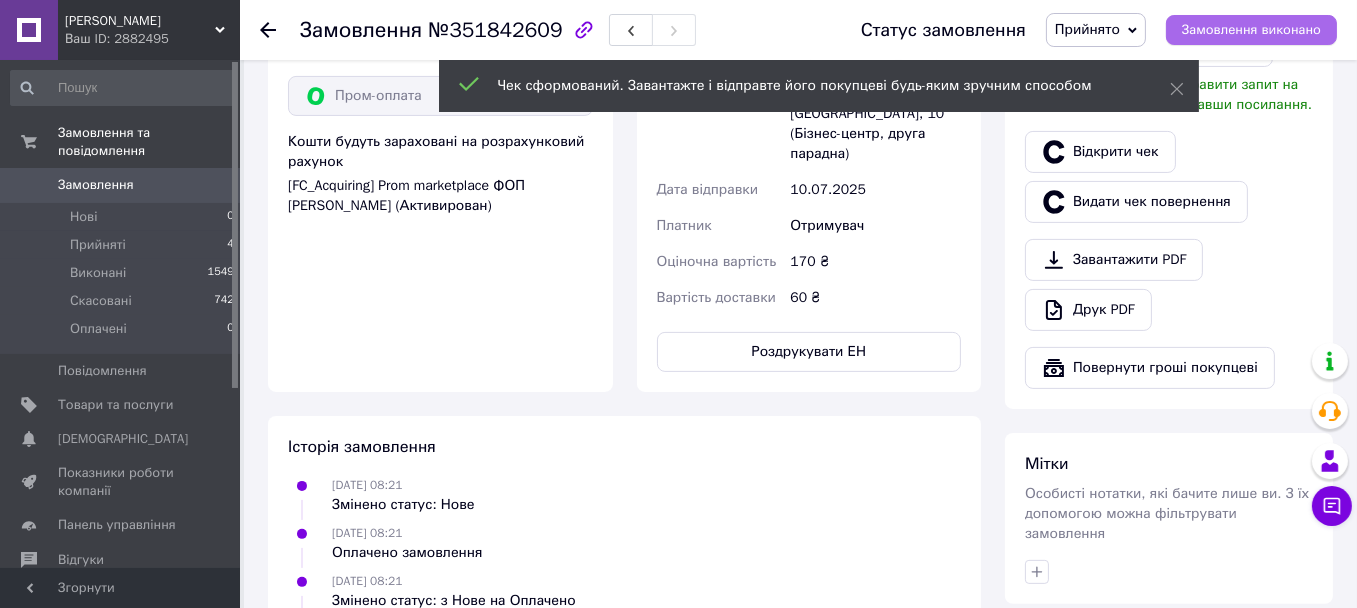 click on "Замовлення виконано" at bounding box center [1251, 30] 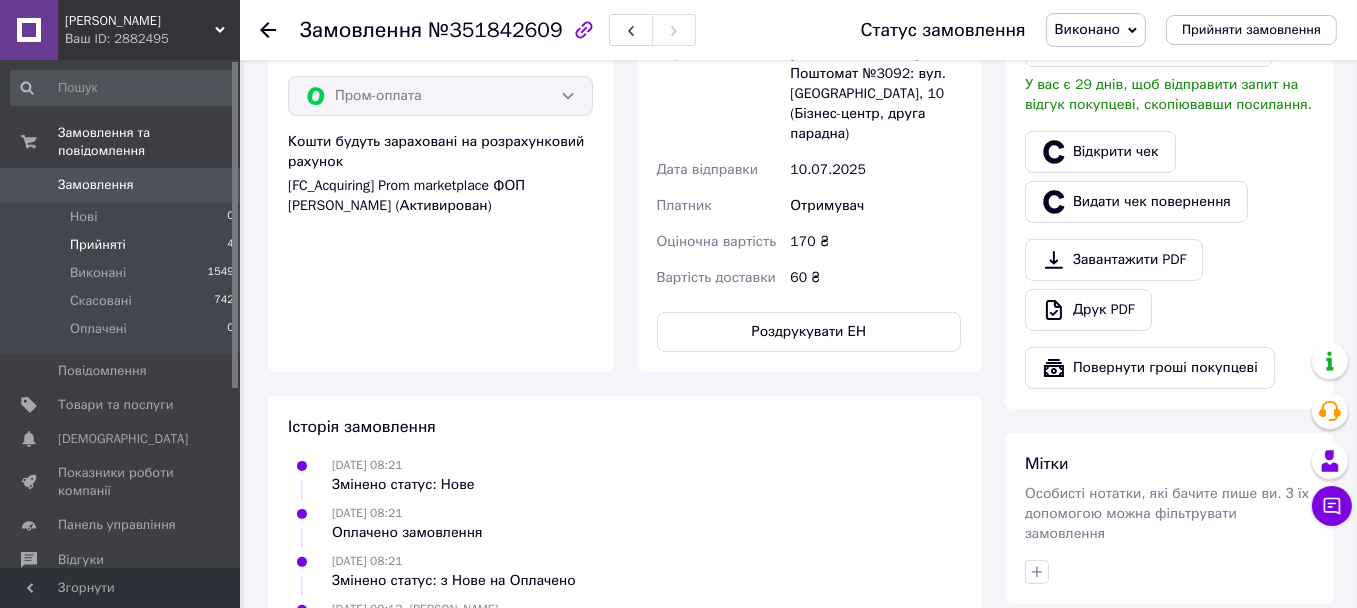 click on "Прийняті 4" at bounding box center (123, 245) 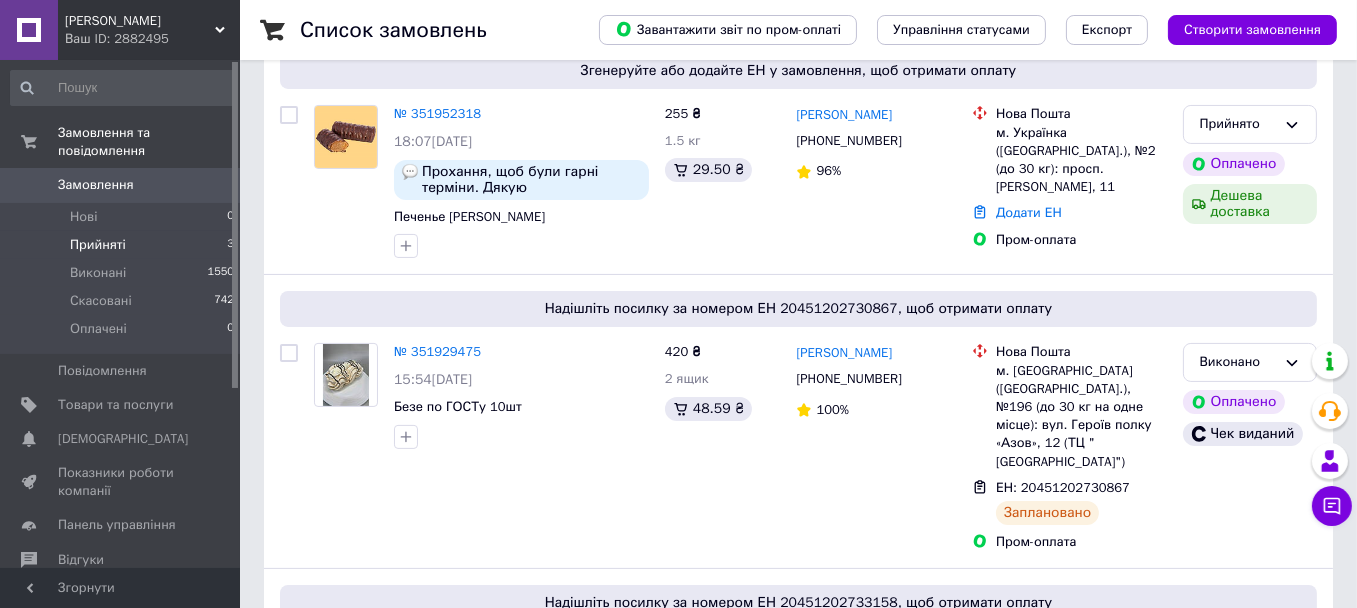 scroll, scrollTop: 500, scrollLeft: 0, axis: vertical 